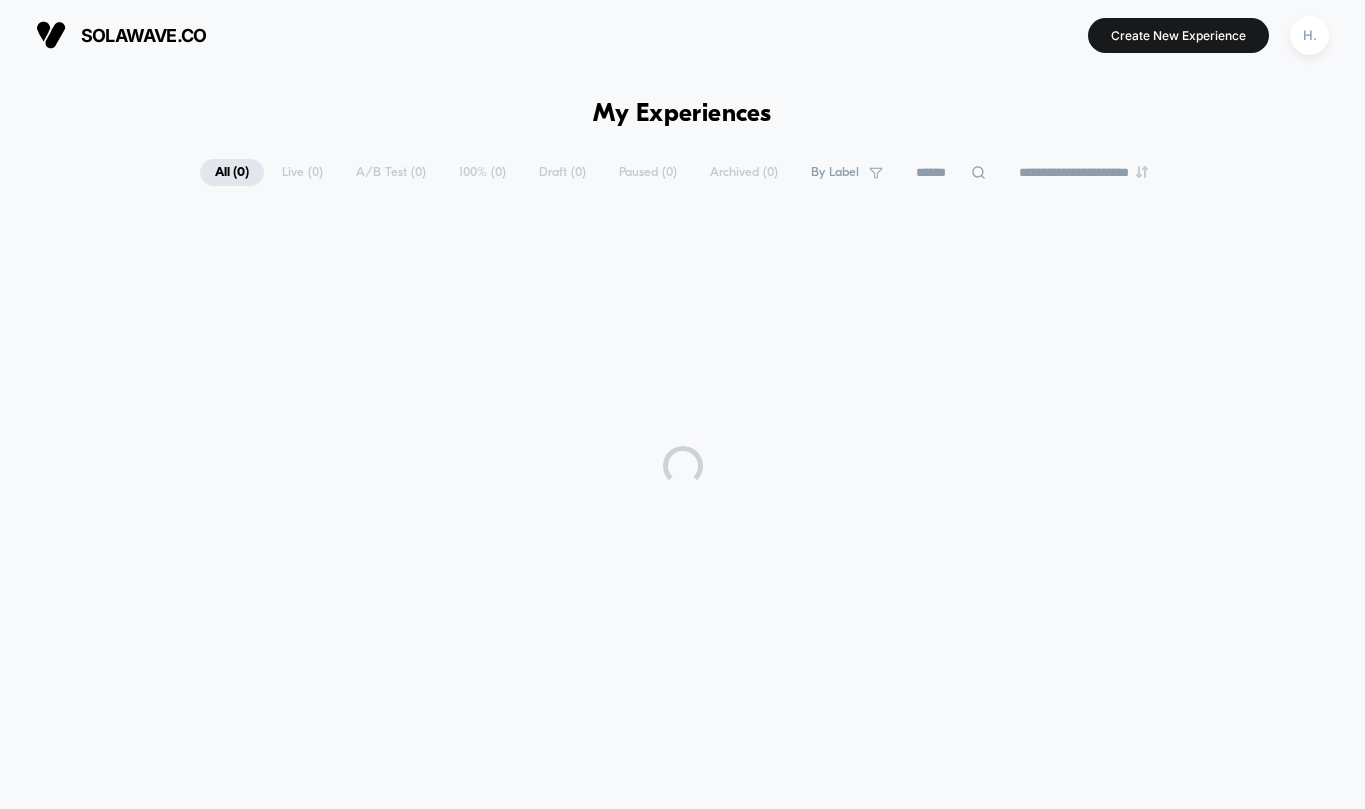 scroll, scrollTop: 0, scrollLeft: 0, axis: both 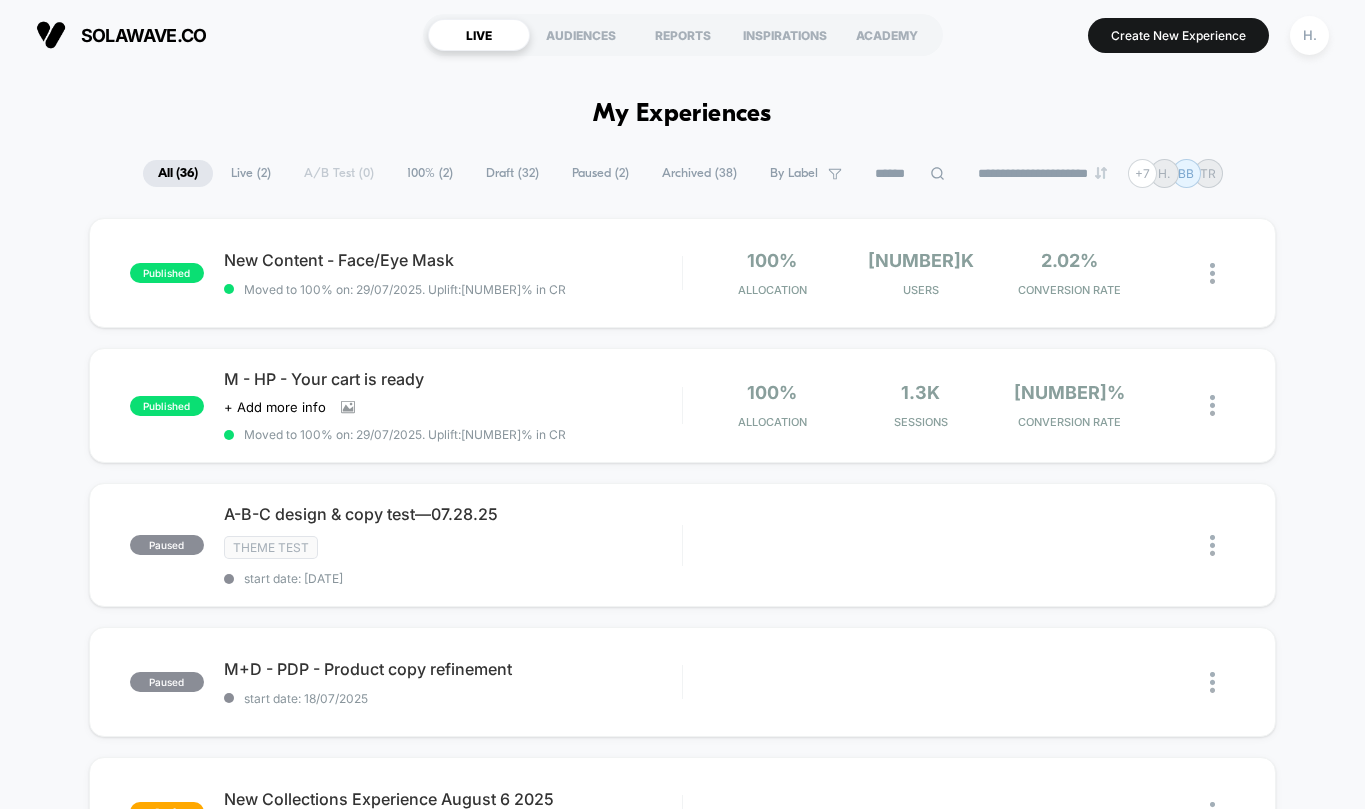 click on "Paused ( 2 )" at bounding box center [600, 173] 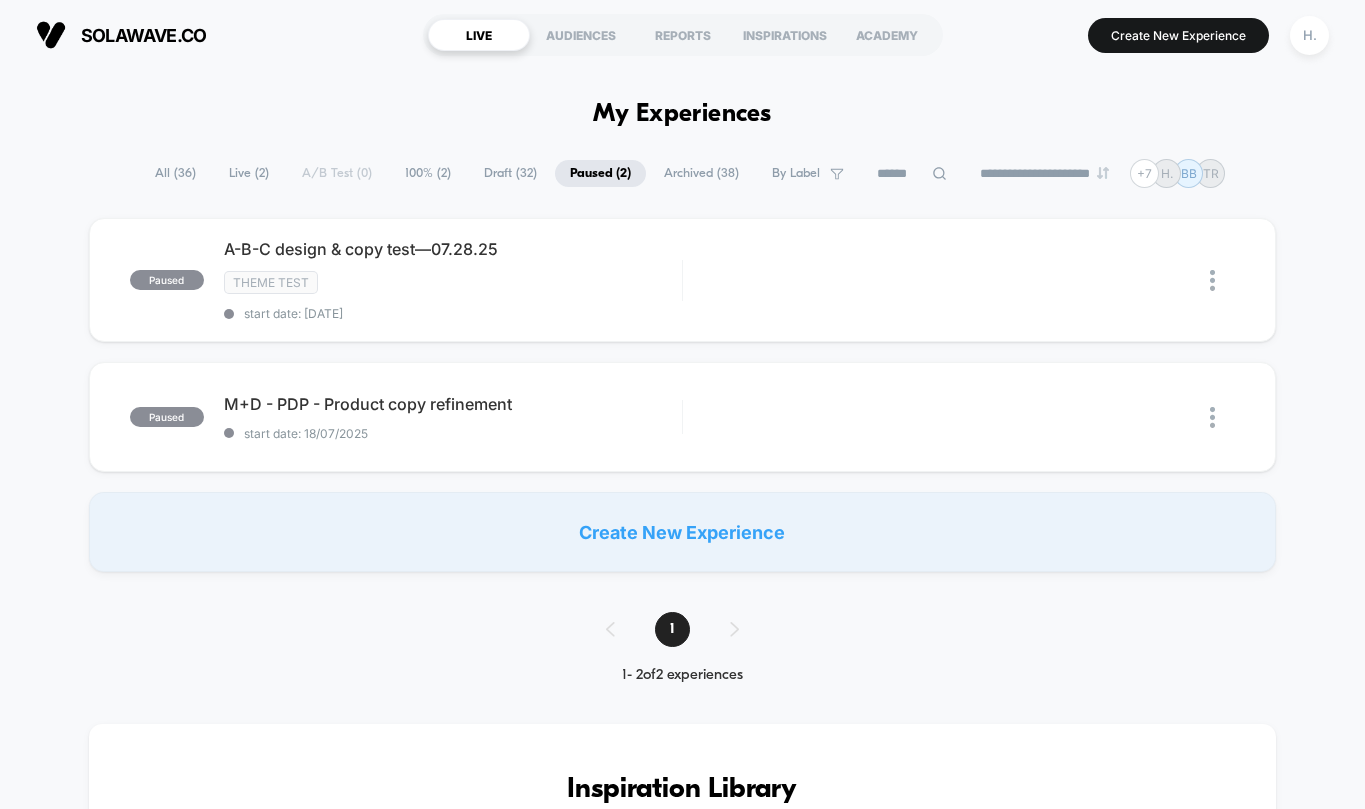 click on "Archived ( [NUMBER] )" at bounding box center (701, 173) 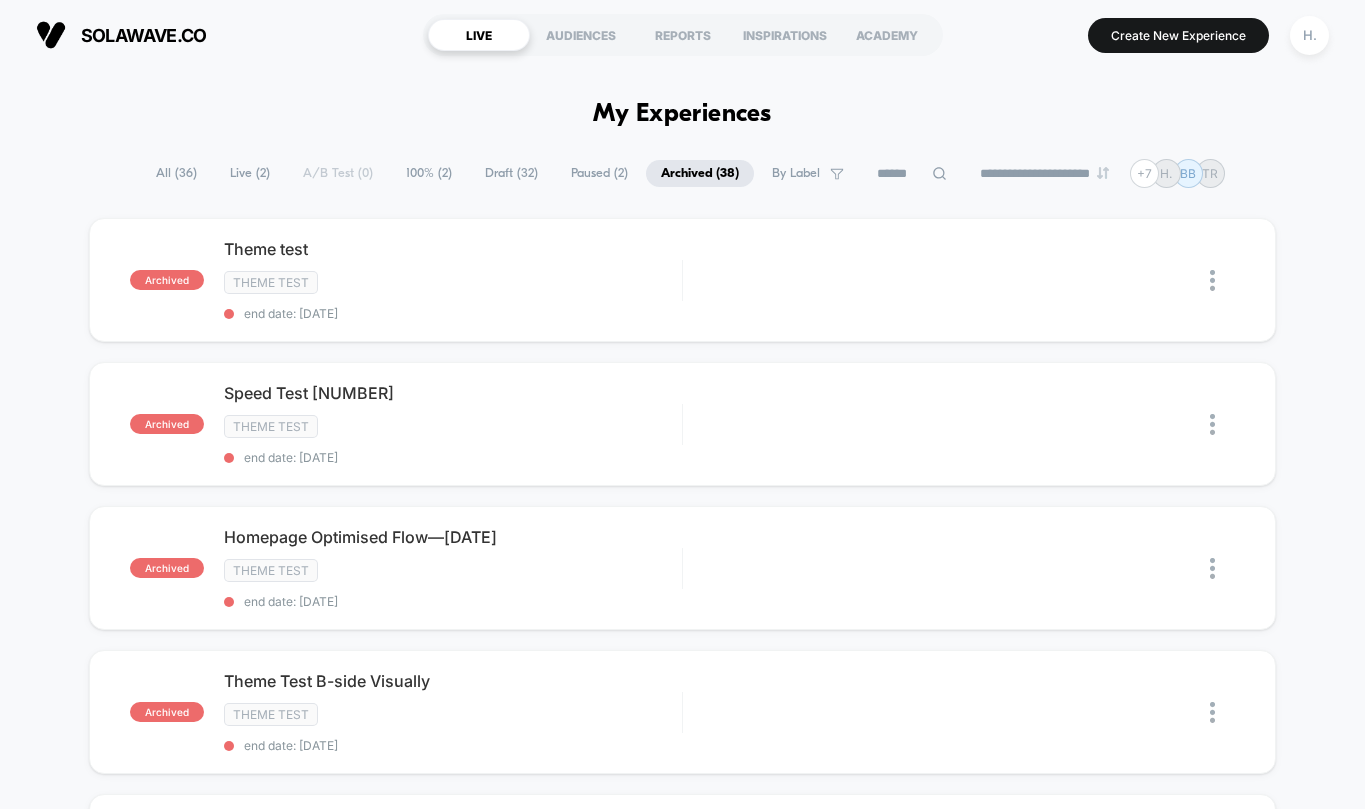 click on "100% ( 2 )" at bounding box center (429, 173) 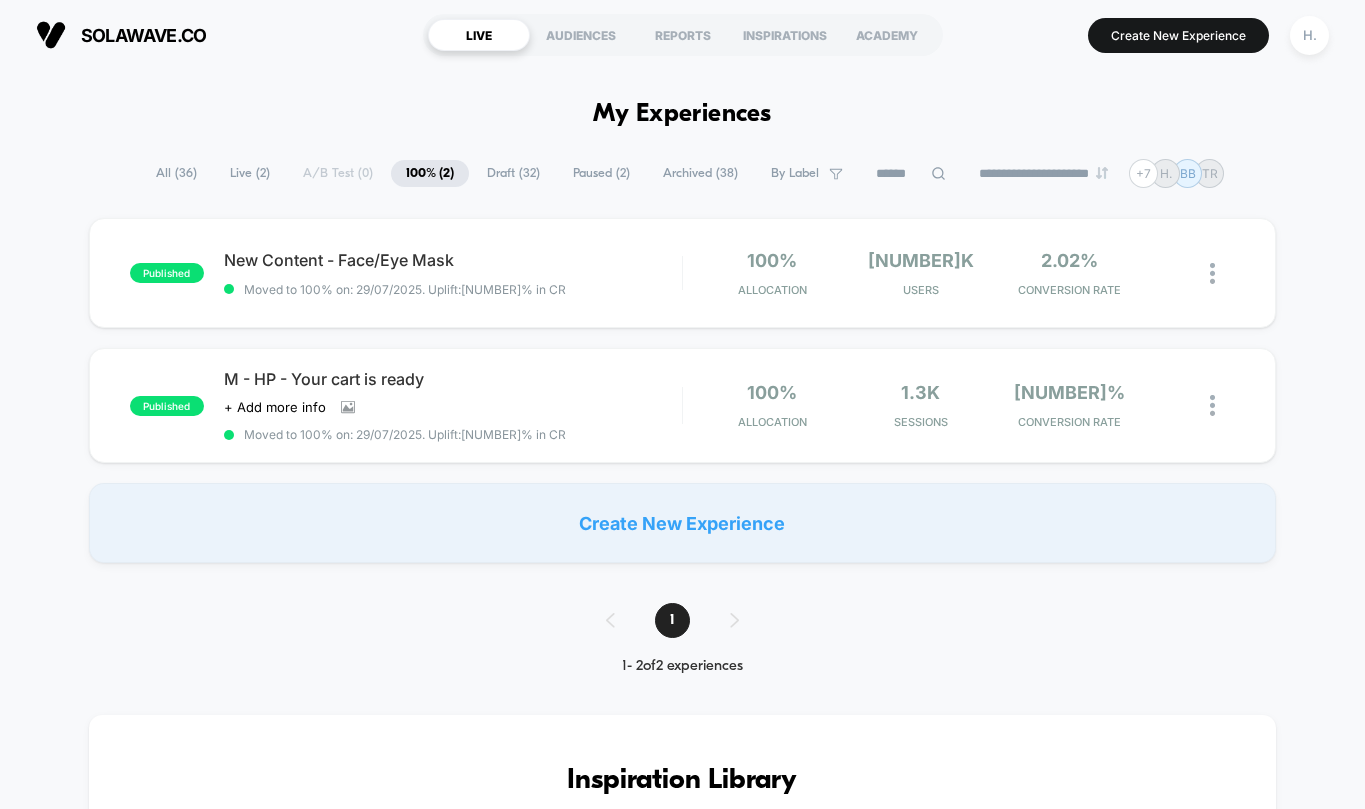 click on "Live ( 2 )" at bounding box center [250, 173] 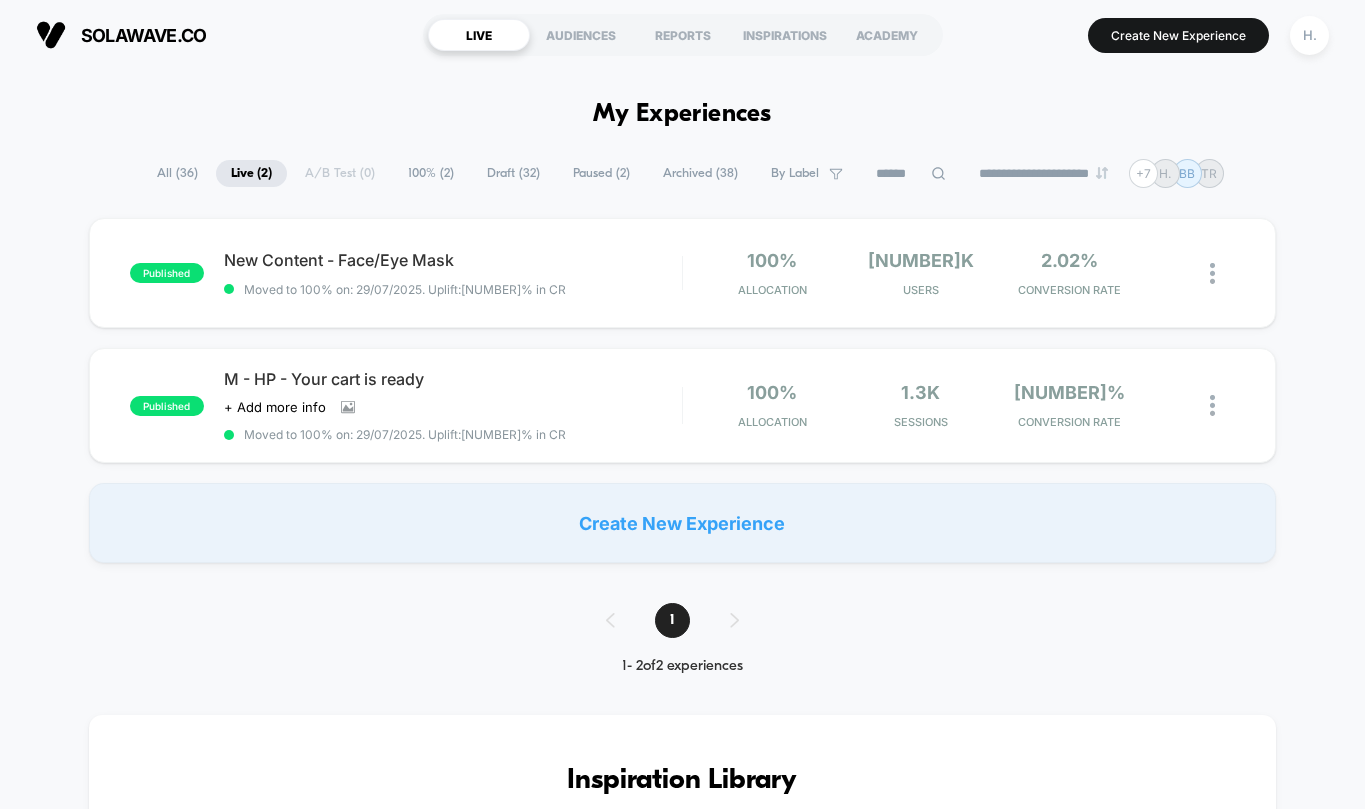 click on "Archived ( [NUMBER] )" at bounding box center (700, 173) 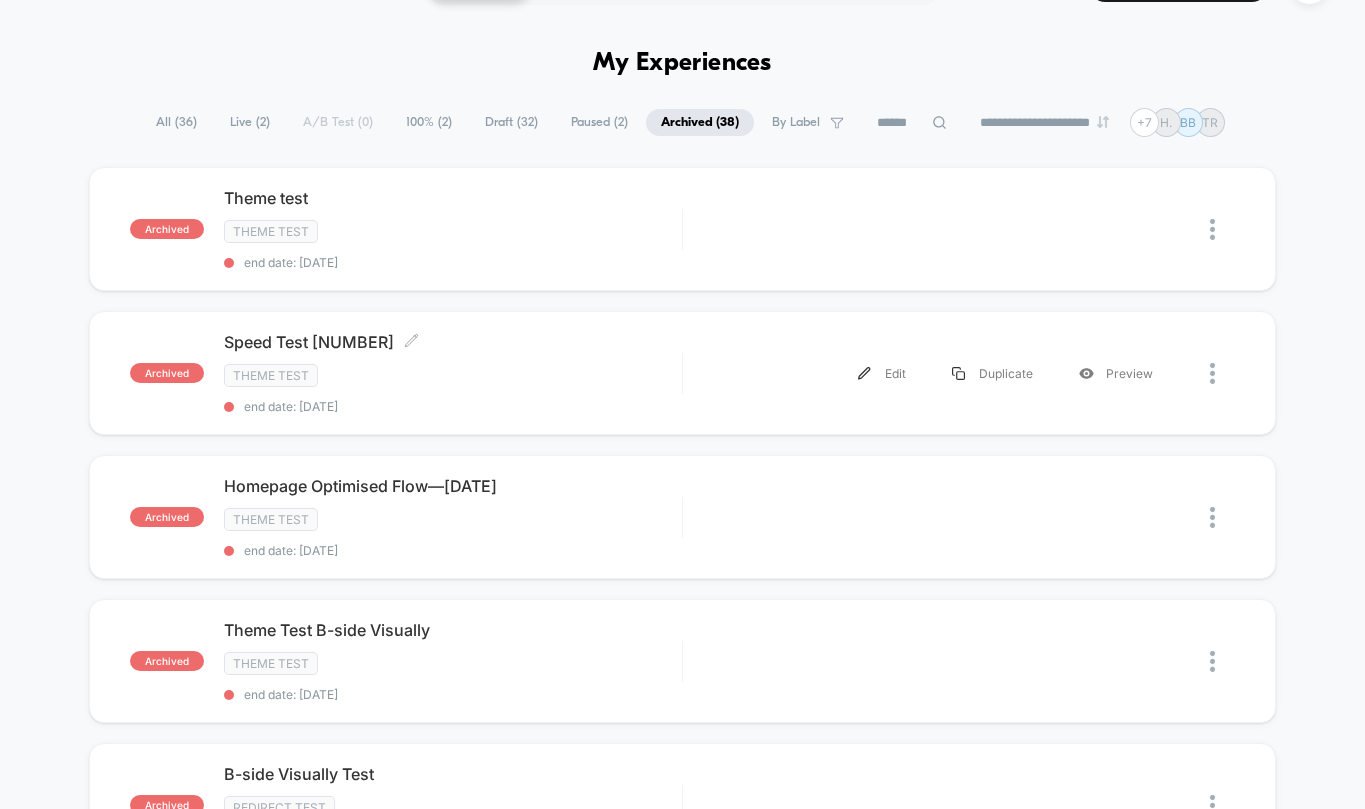 scroll, scrollTop: 49, scrollLeft: 0, axis: vertical 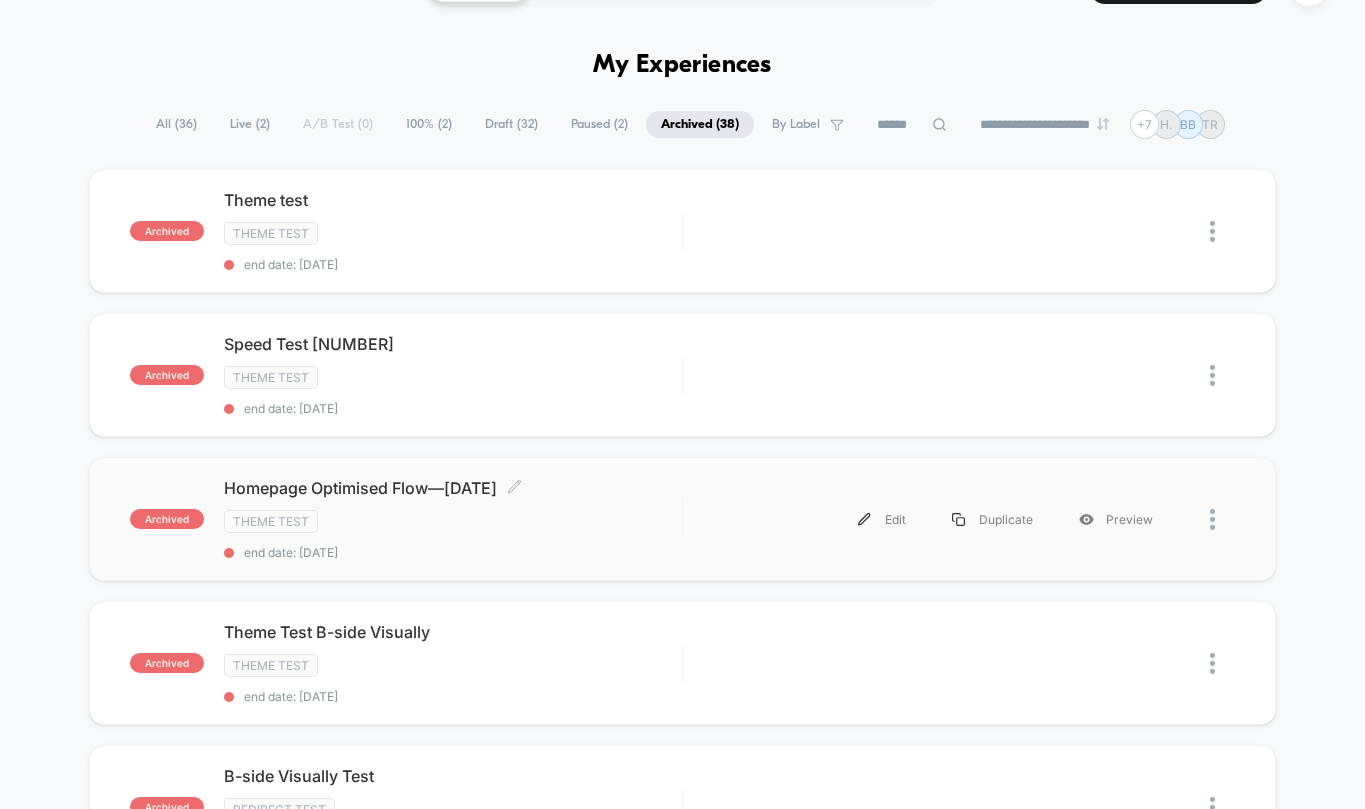 click on "Theme Test" at bounding box center (453, 521) 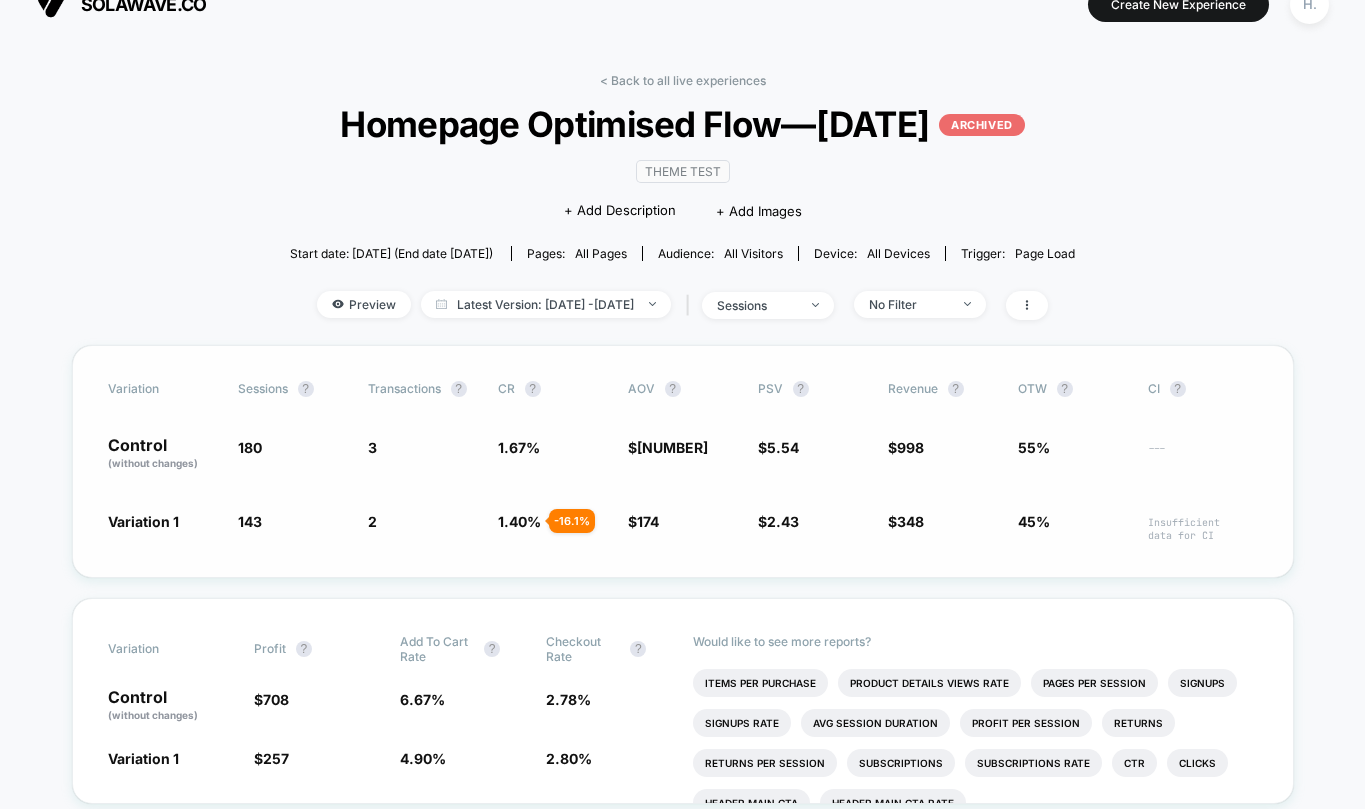 scroll, scrollTop: 0, scrollLeft: 0, axis: both 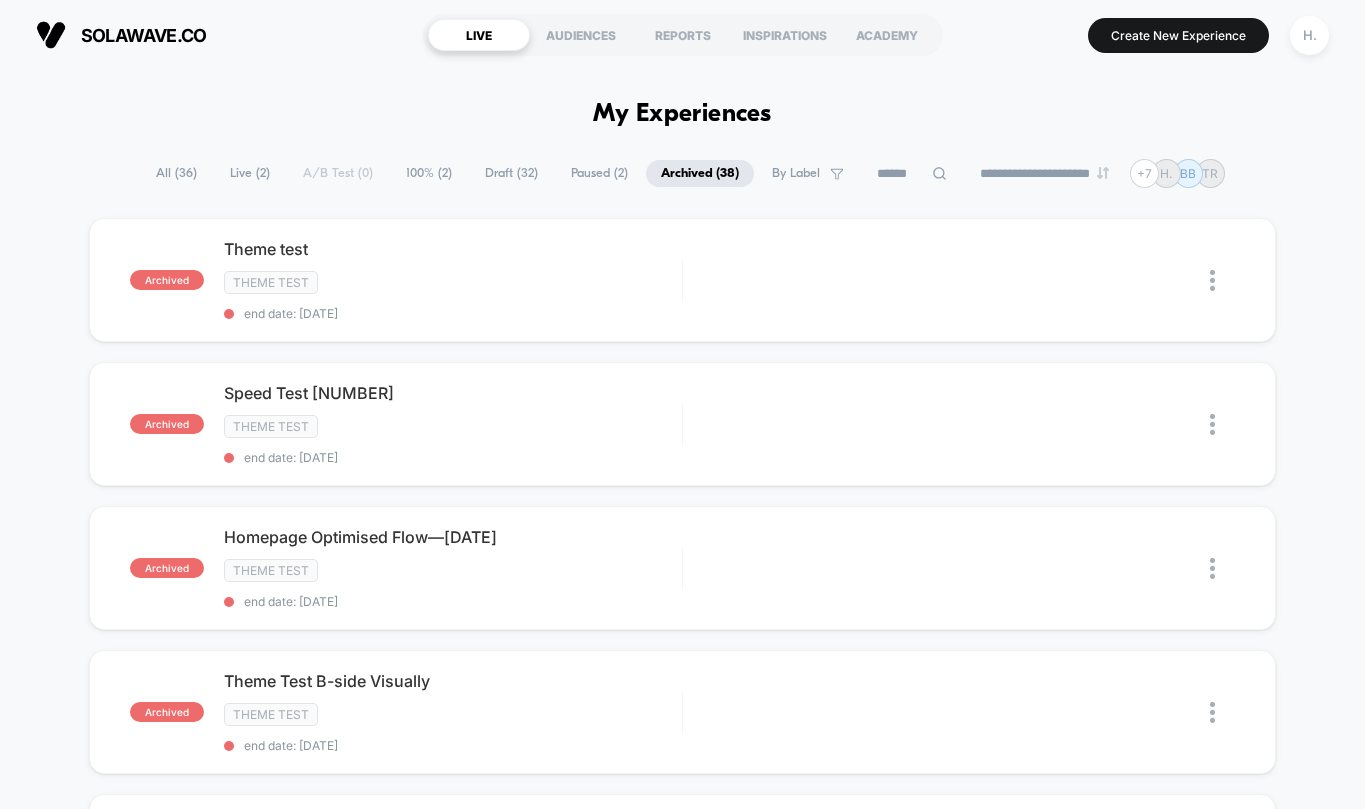 click on "Draft ( [NUMBER] )" at bounding box center [511, 173] 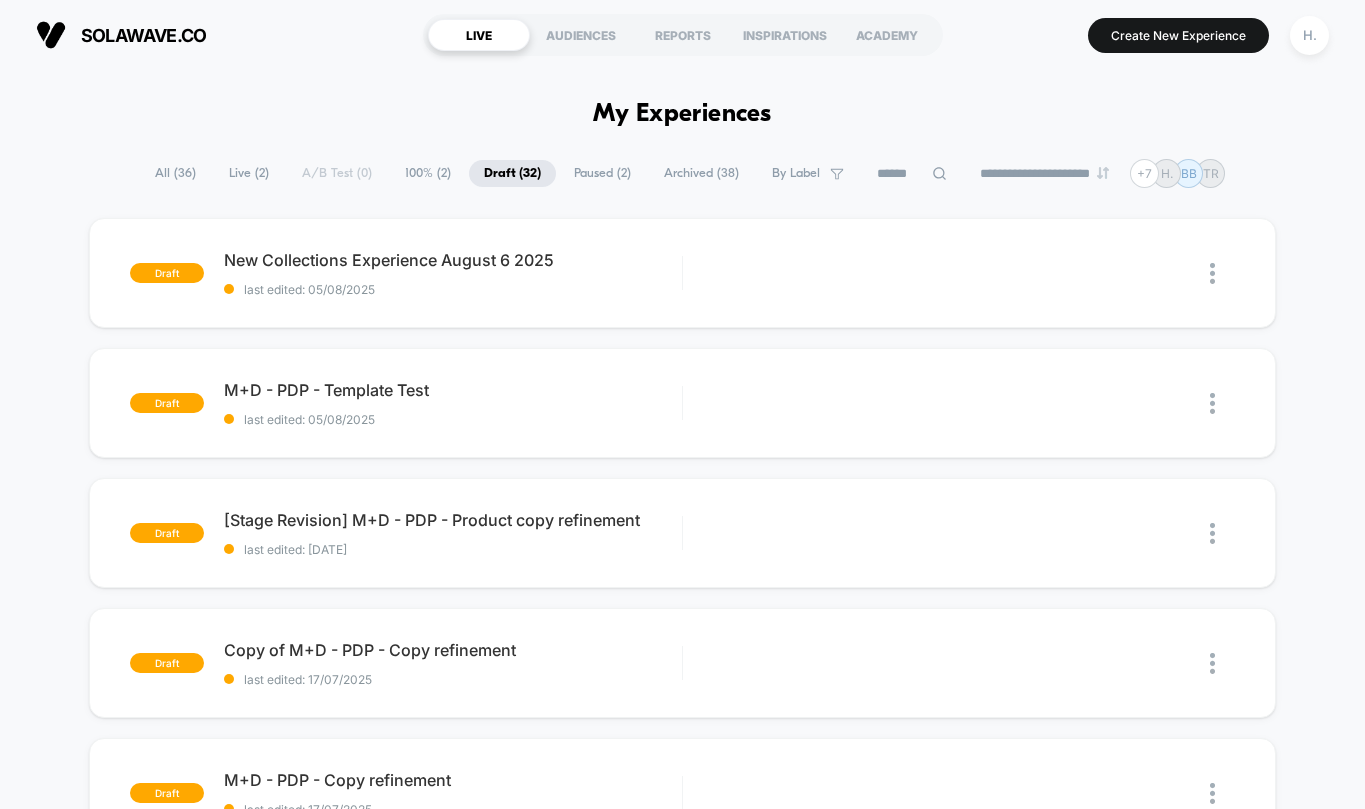 click on "Paused ( 2 )" at bounding box center (602, 173) 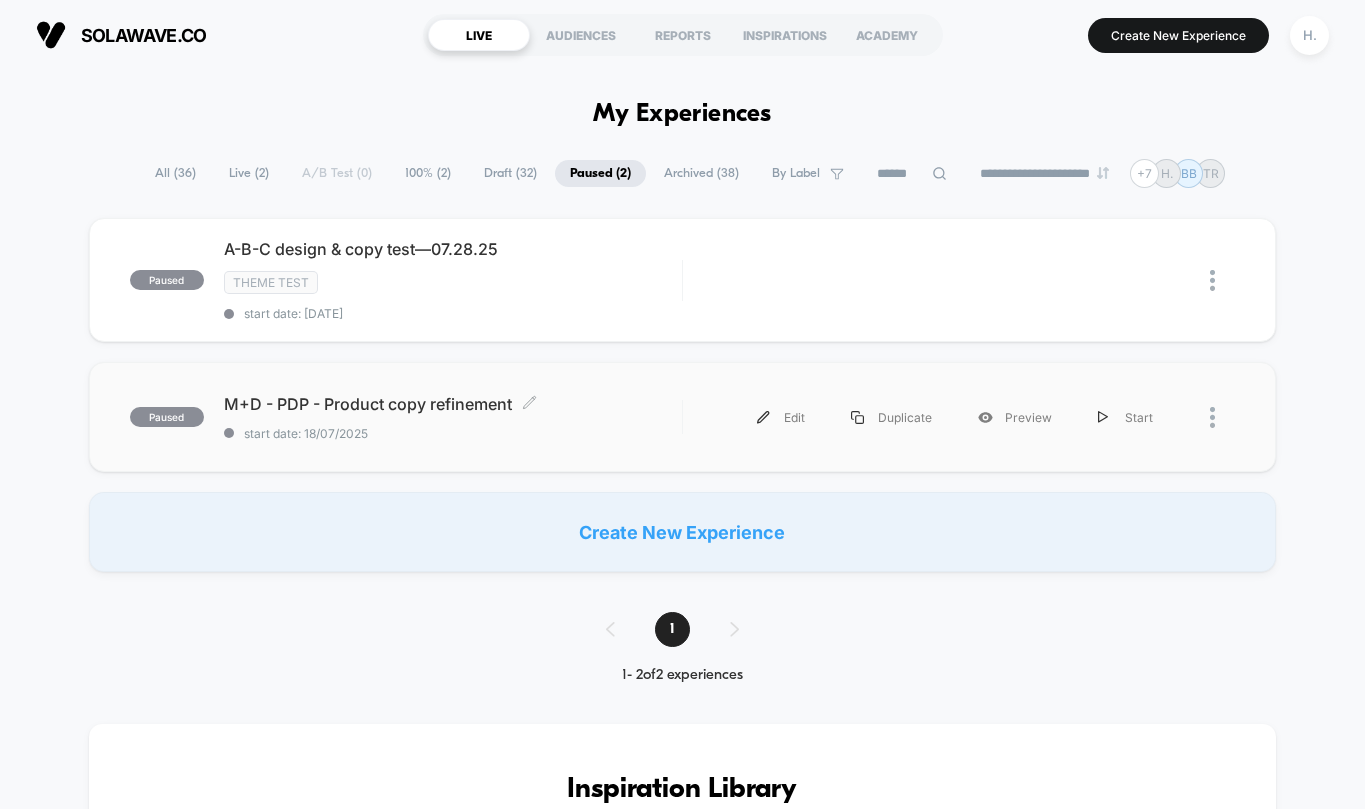click on "start date: 18/07/2025" at bounding box center [453, 433] 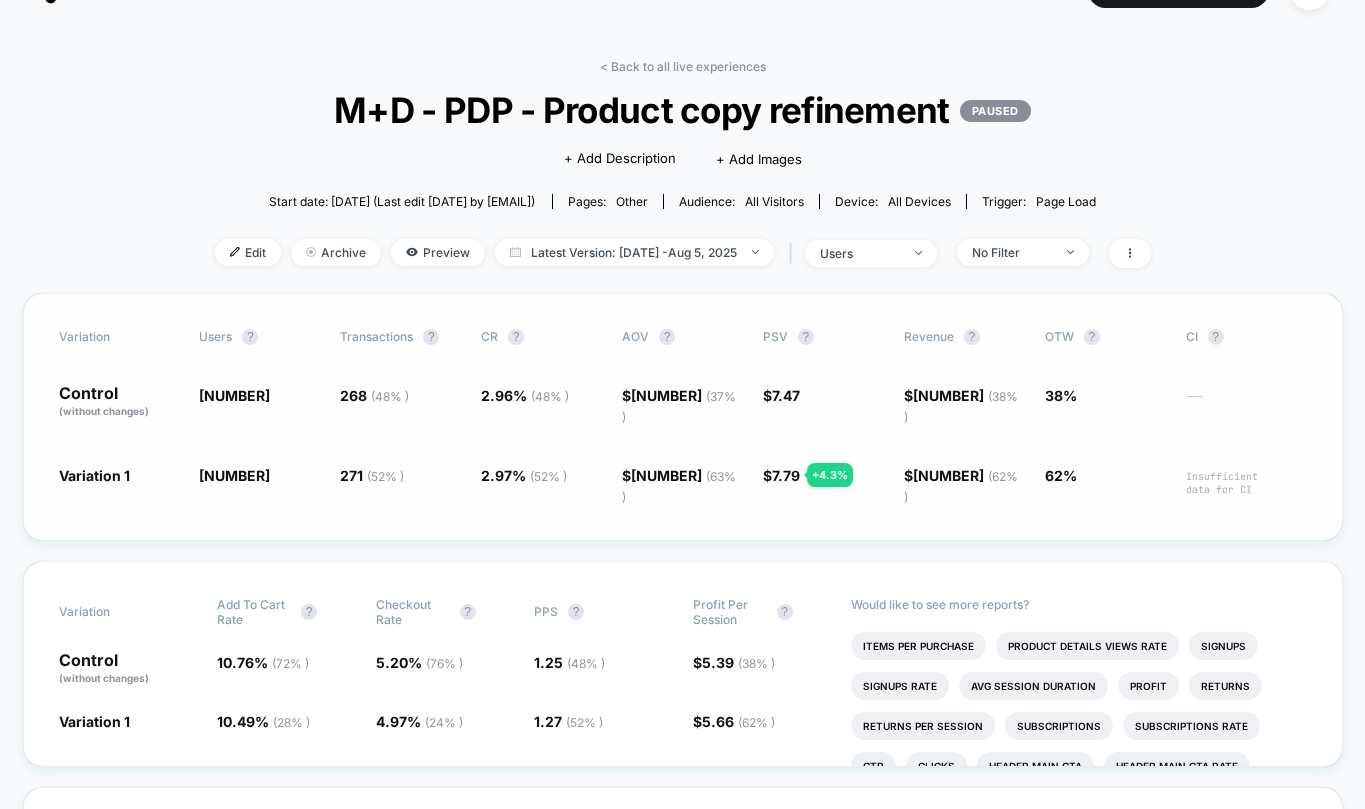 scroll, scrollTop: 47, scrollLeft: 0, axis: vertical 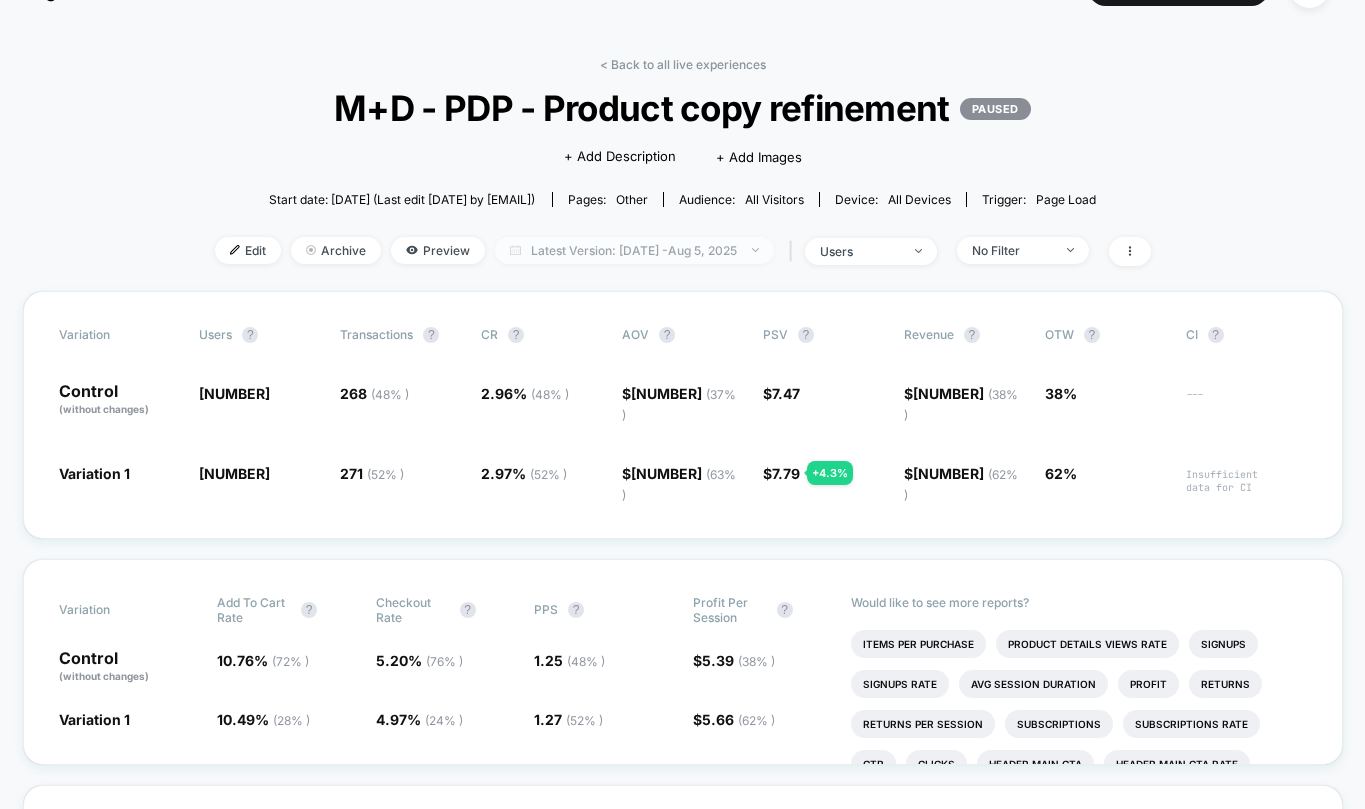 click on "Latest Version:     [DATE]    -    [DATE]" at bounding box center (634, 250) 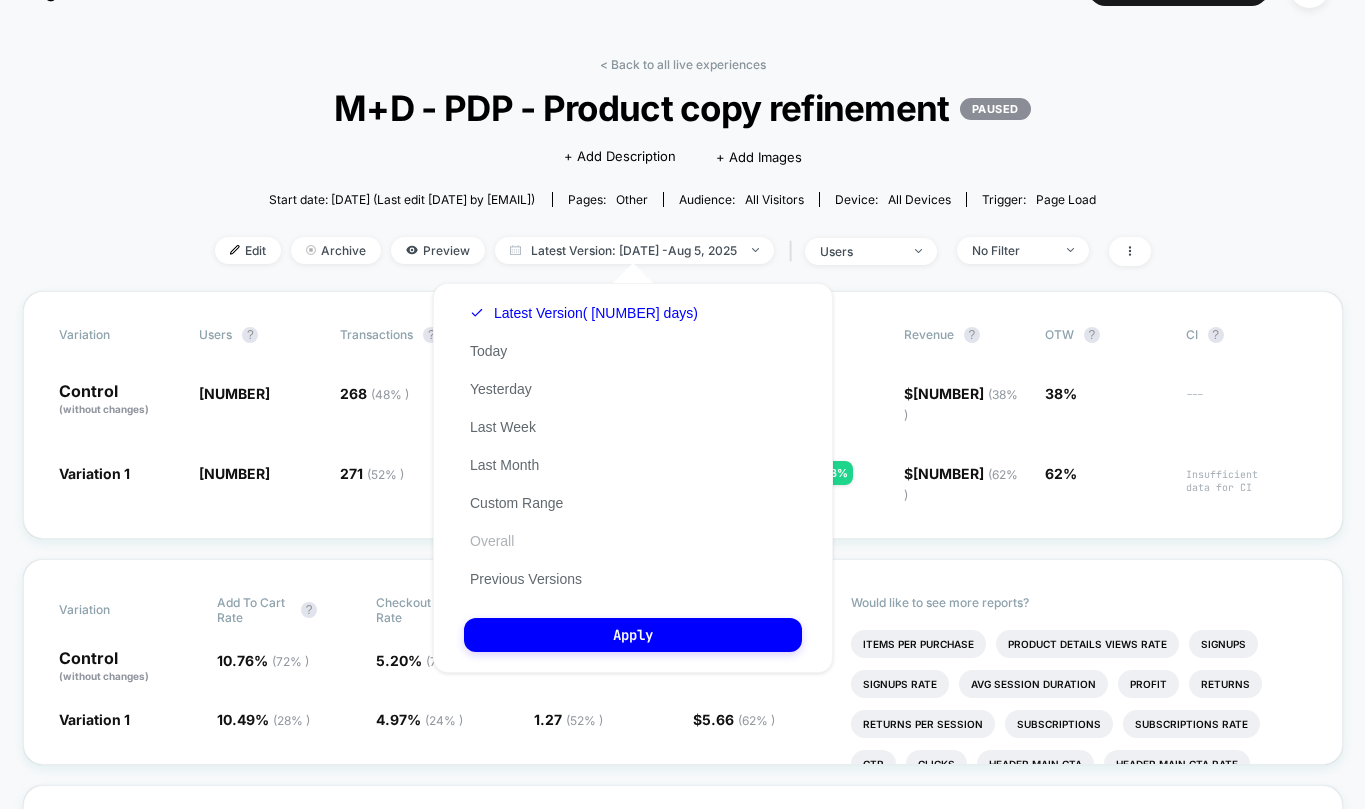 click on "Overall" at bounding box center [492, 541] 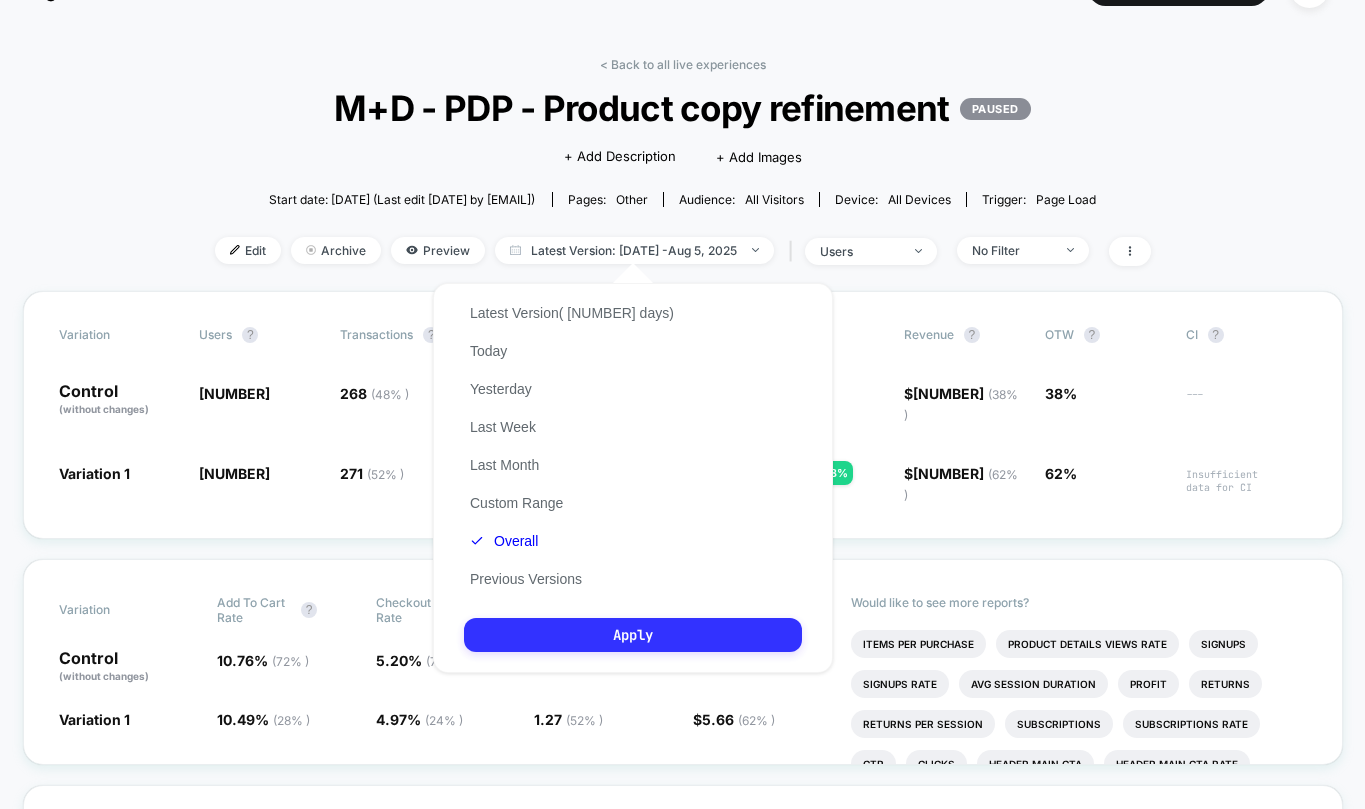 click on "Apply" at bounding box center [633, 635] 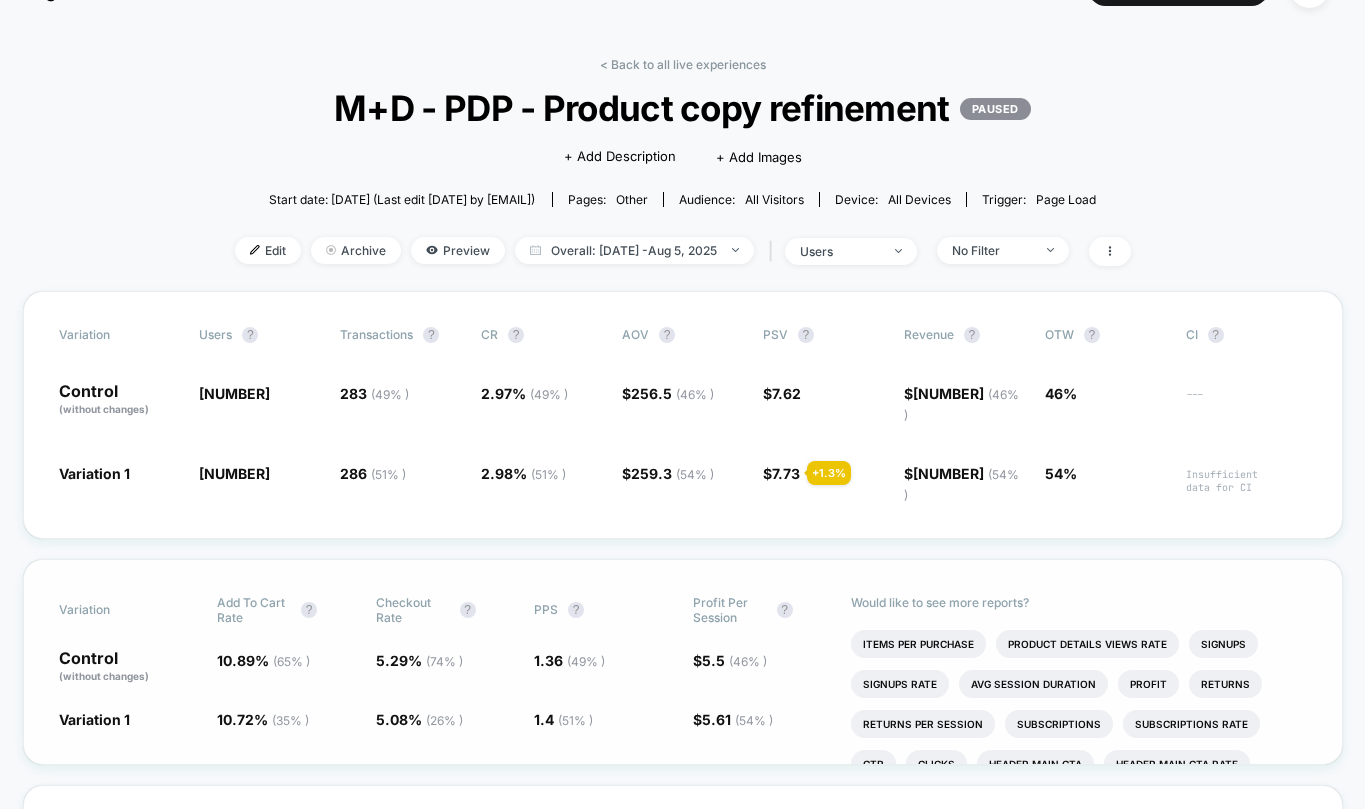 scroll, scrollTop: 35, scrollLeft: 0, axis: vertical 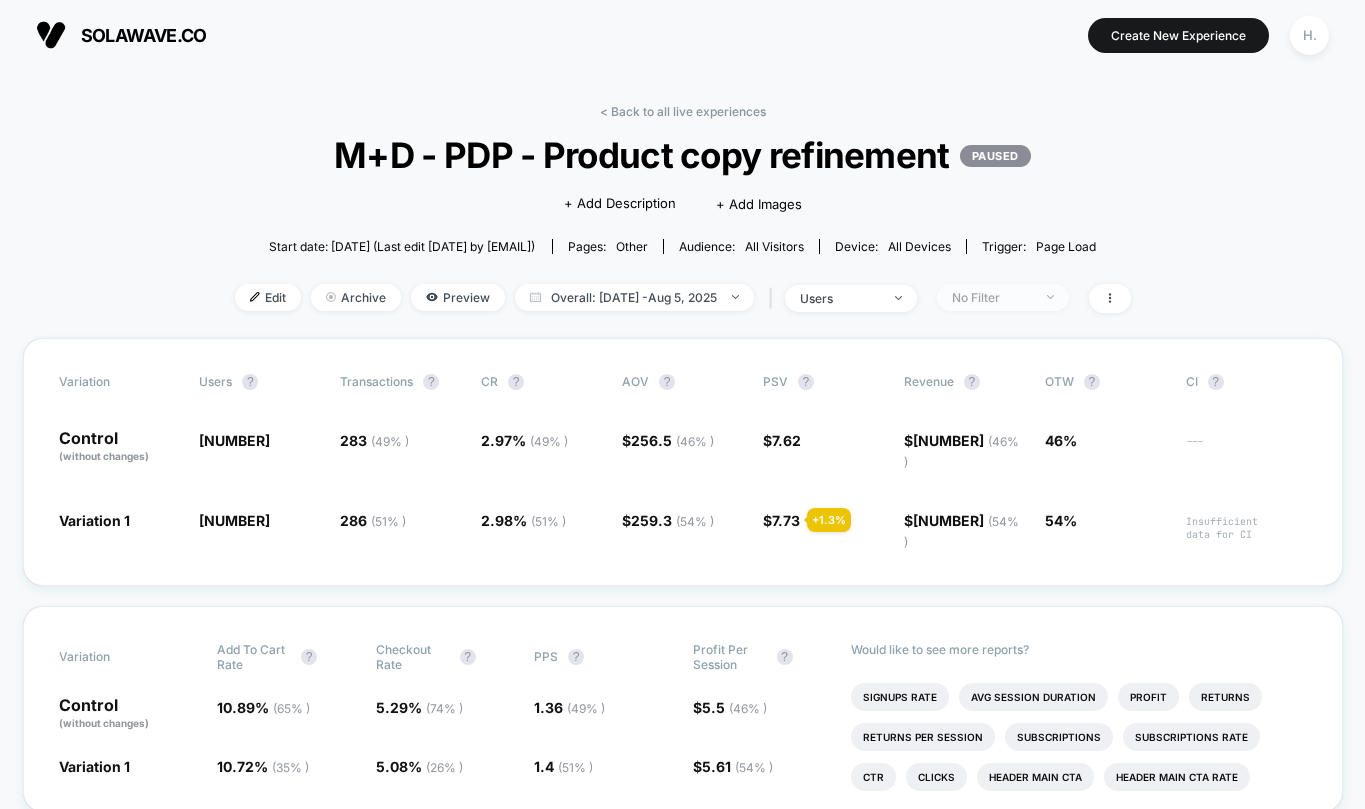 click on "No Filter" at bounding box center (992, 297) 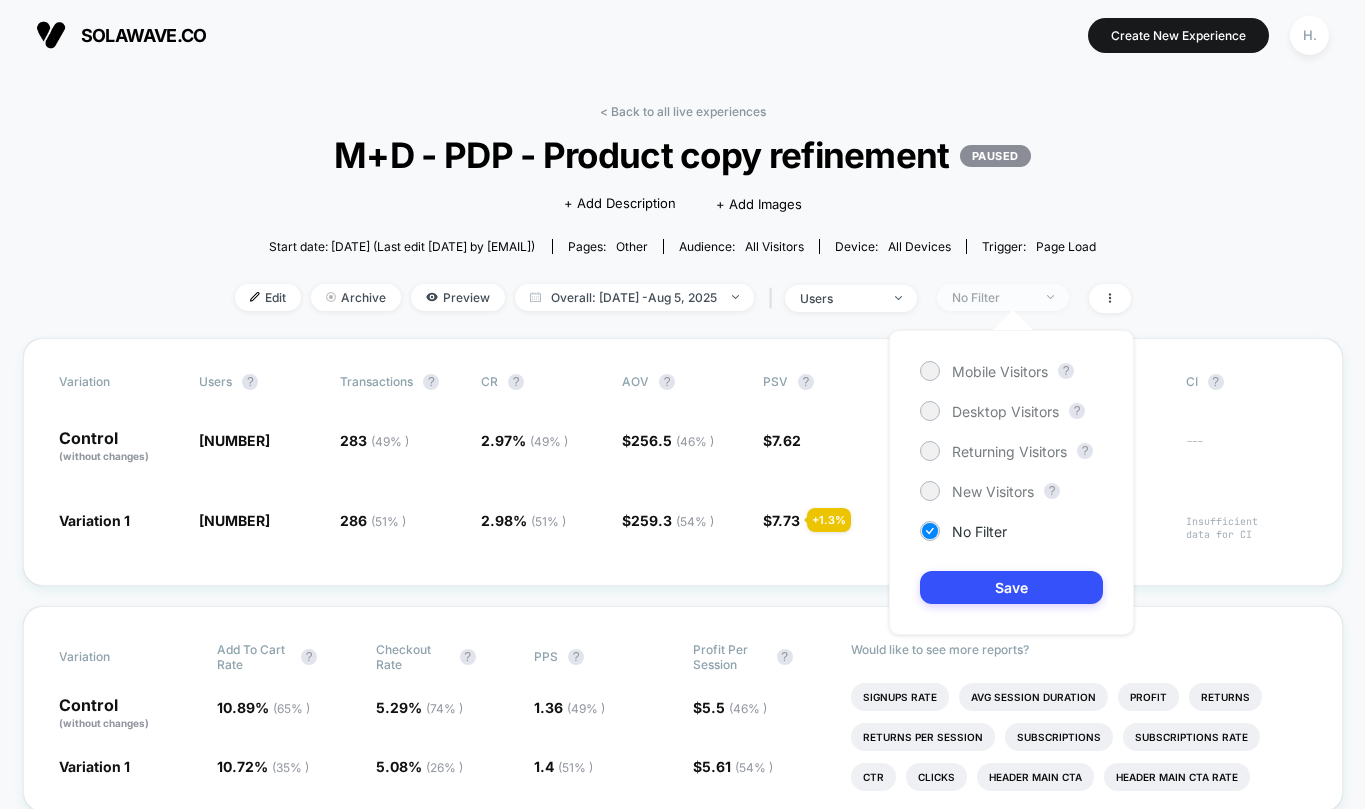 click on "No Filter" at bounding box center [992, 297] 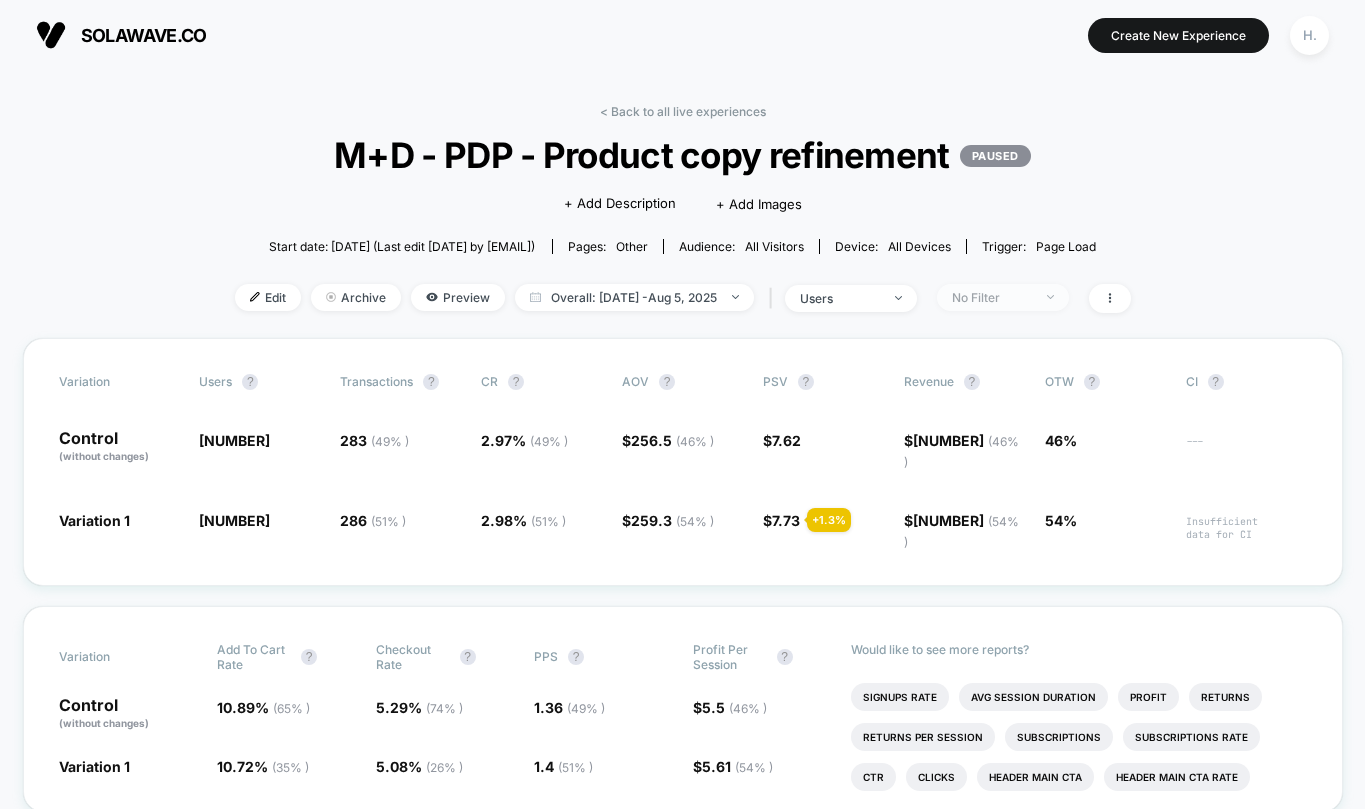 click on "No Filter" at bounding box center [1003, 297] 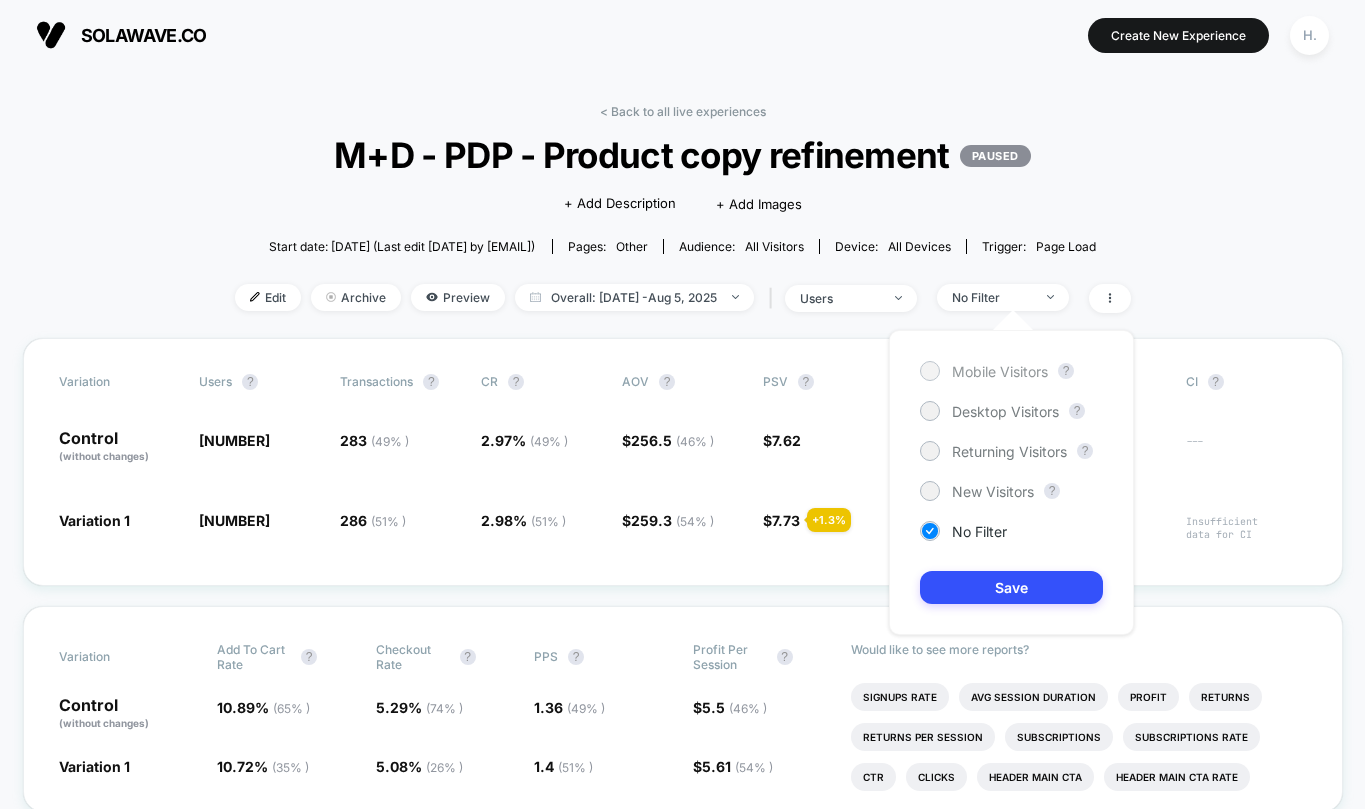 click at bounding box center [929, 370] 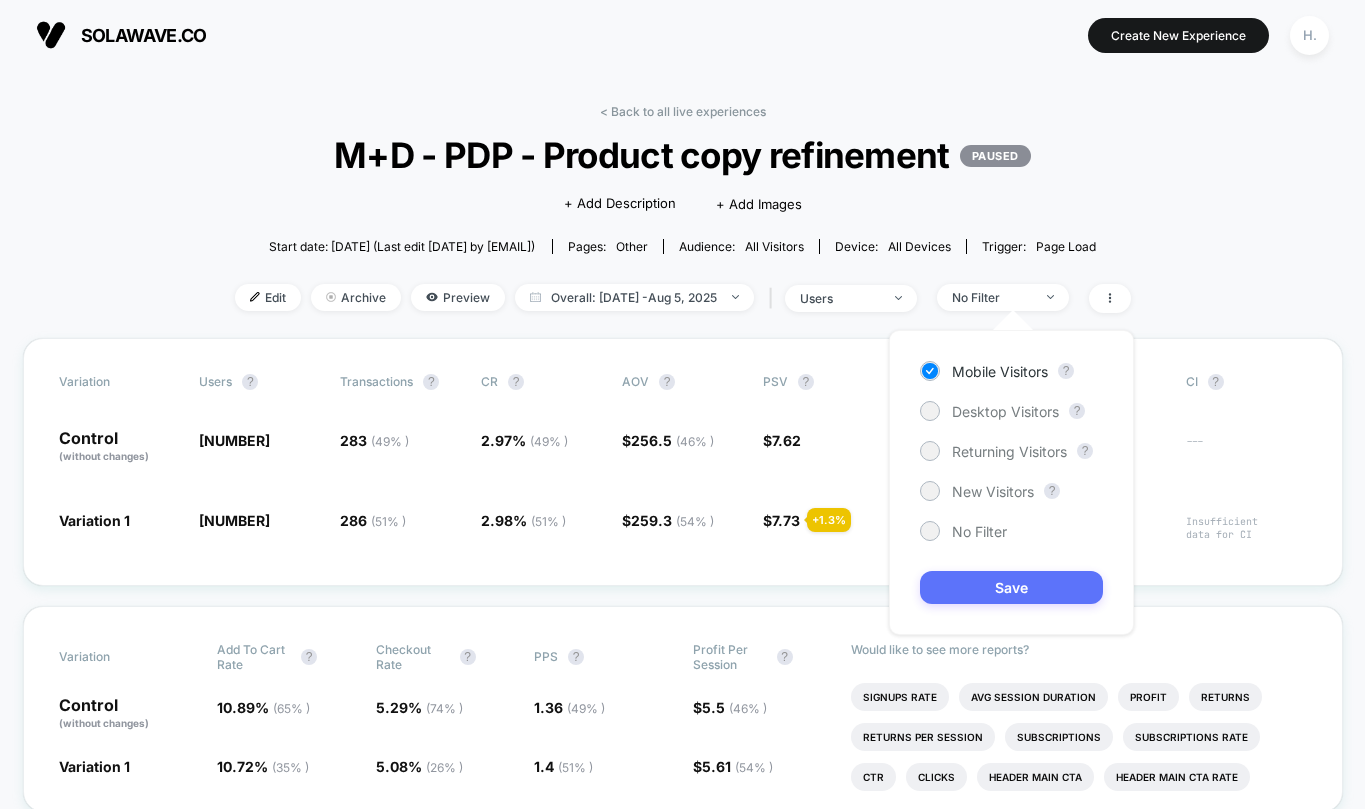 click on "Save" at bounding box center [1011, 587] 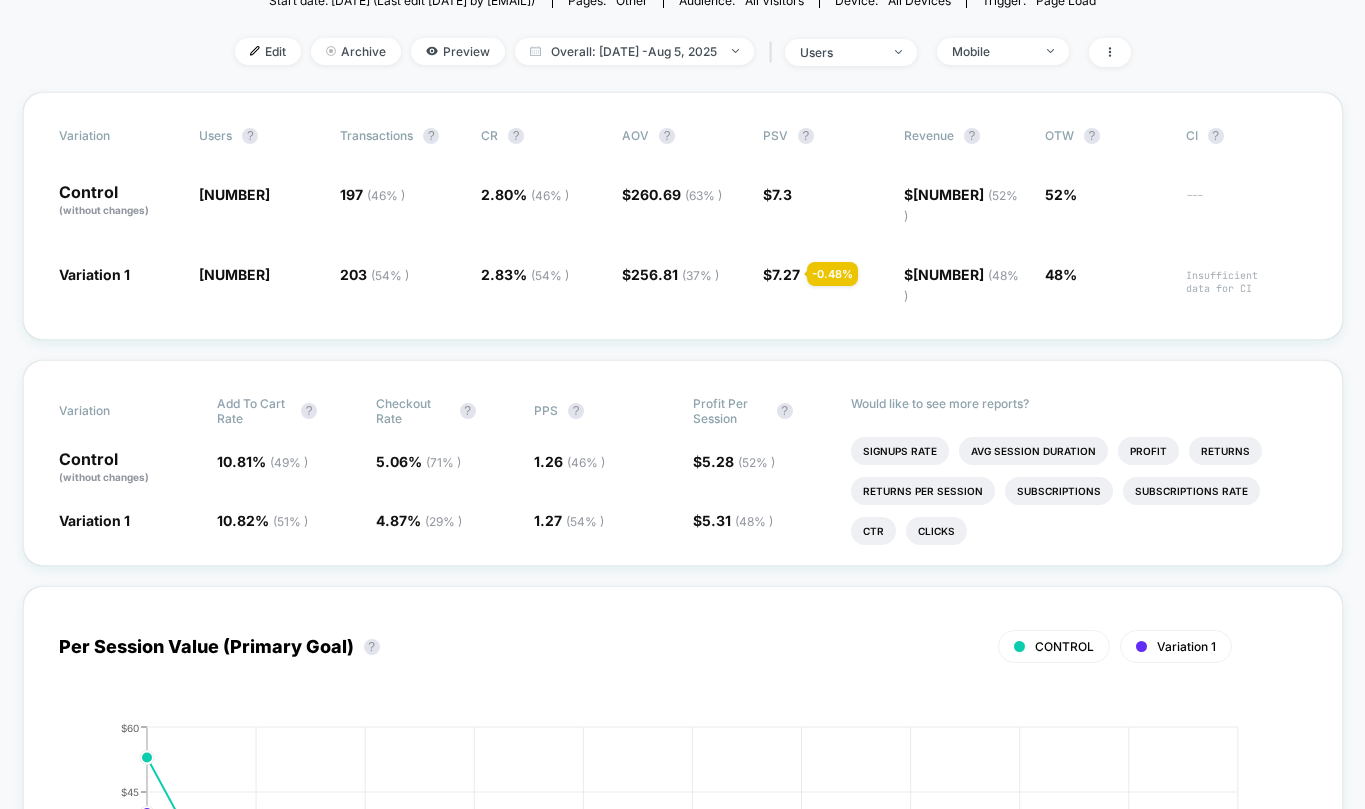 scroll, scrollTop: 0, scrollLeft: 0, axis: both 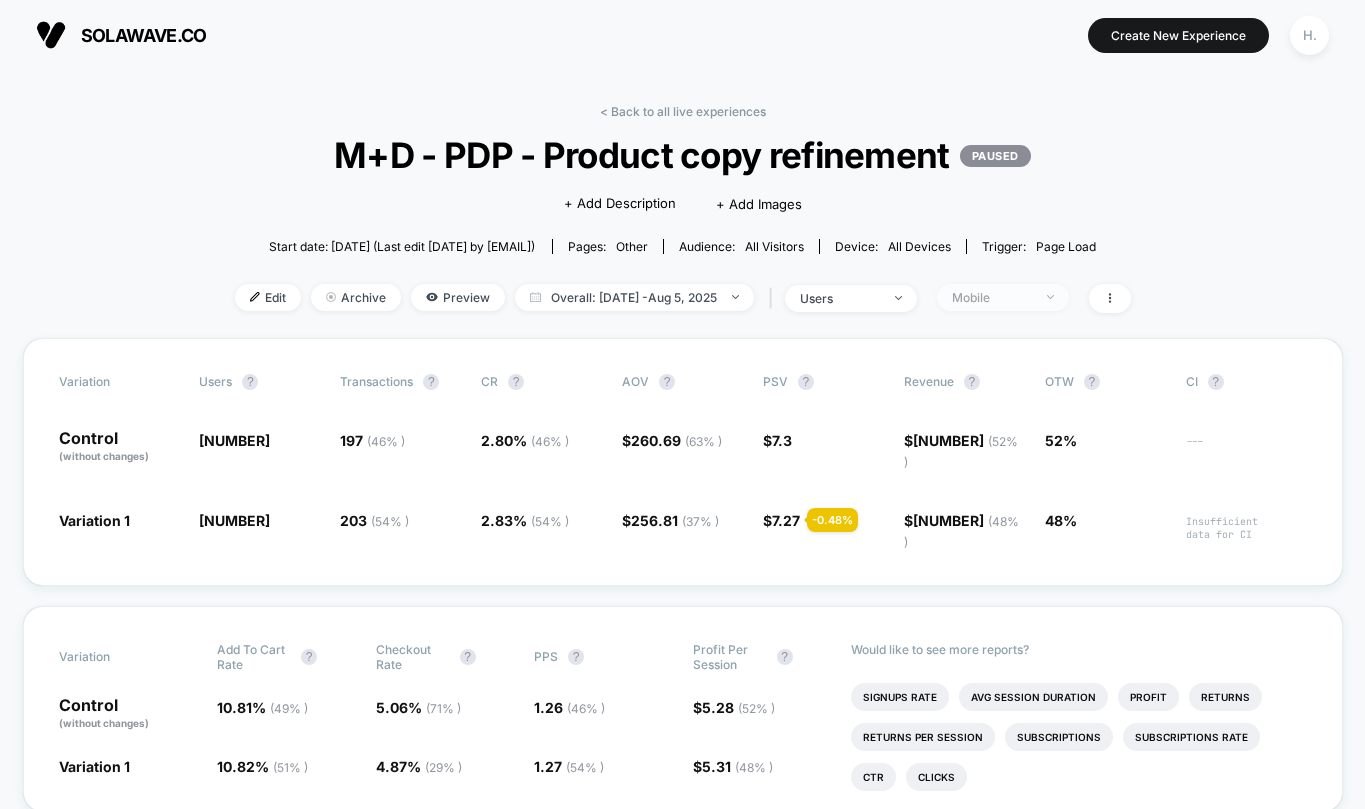 click on "Mobile" at bounding box center (992, 297) 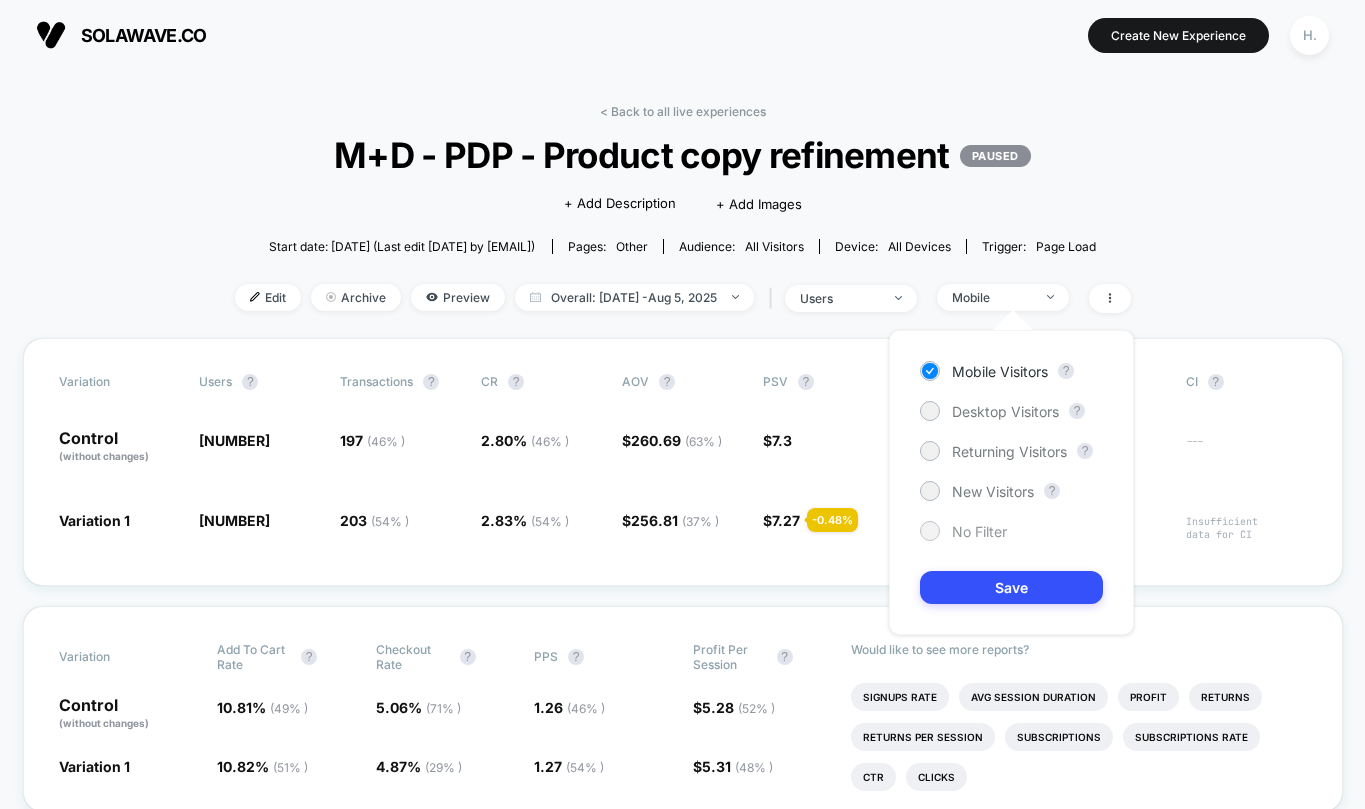 click at bounding box center (929, 530) 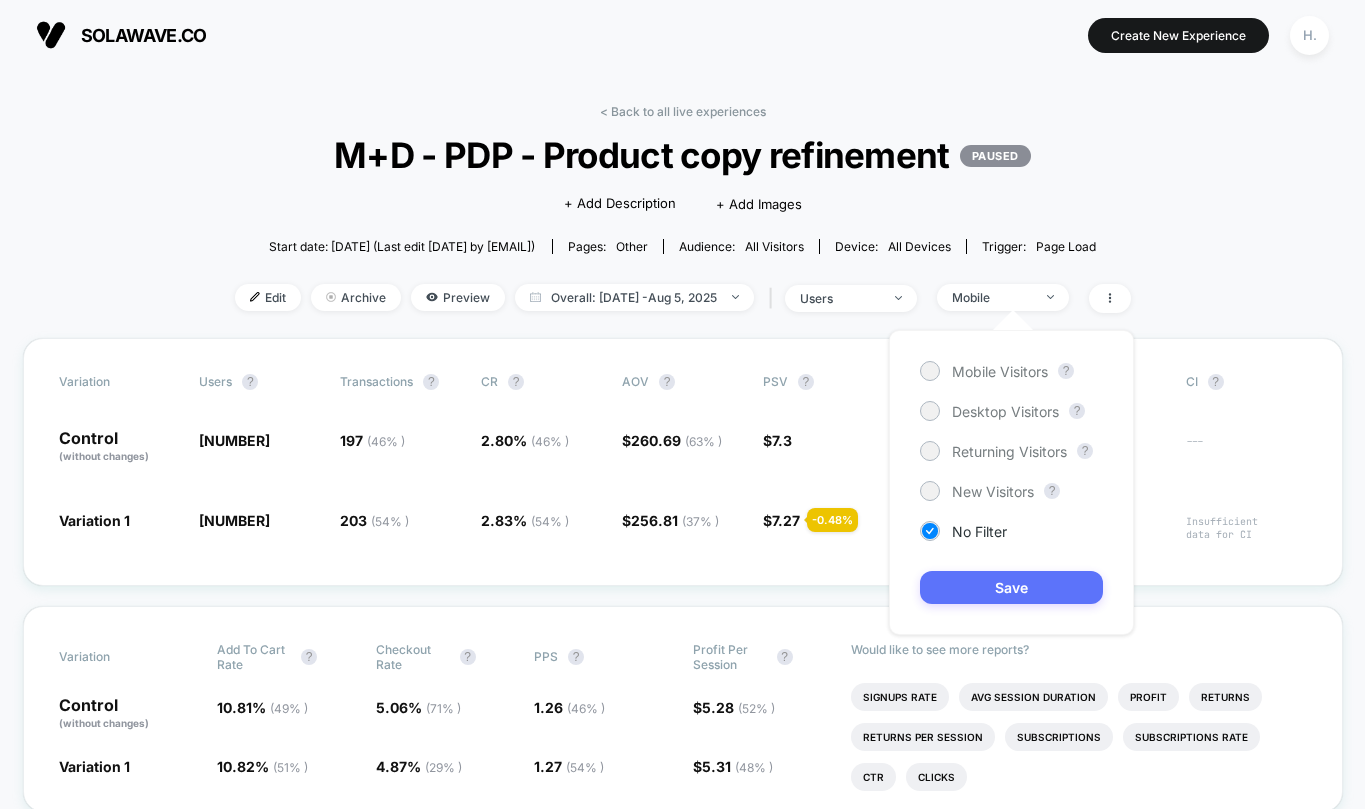click on "Save" at bounding box center [1011, 587] 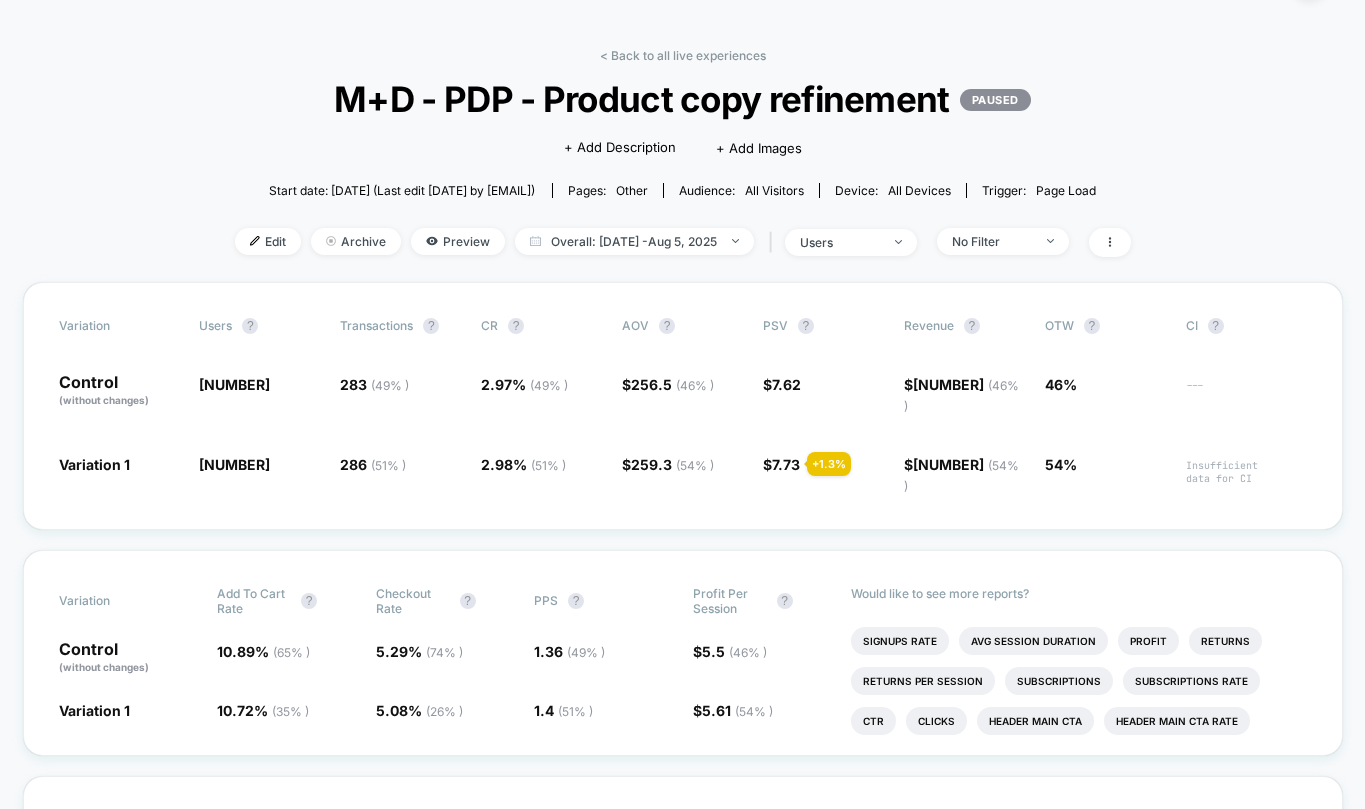 scroll, scrollTop: 0, scrollLeft: 0, axis: both 